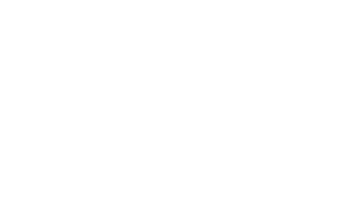 scroll, scrollTop: 0, scrollLeft: 0, axis: both 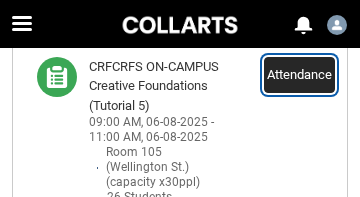 click on "Attendance" at bounding box center [299, 75] 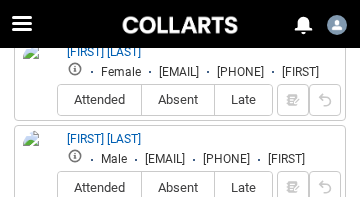 scroll, scrollTop: 703, scrollLeft: 0, axis: vertical 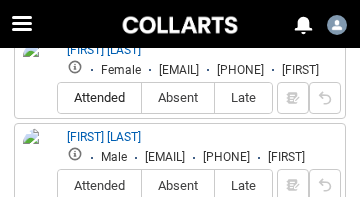 click on "Attended" at bounding box center [99, 97] 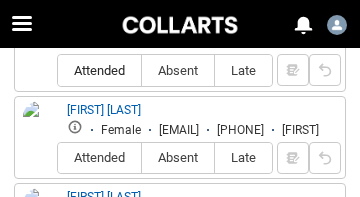 click on "Attended" at bounding box center [99, 70] 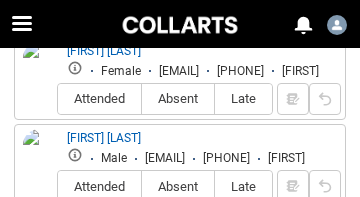 scroll, scrollTop: 917, scrollLeft: 0, axis: vertical 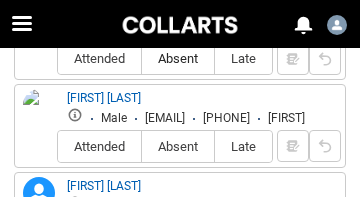 click on "Absent" at bounding box center [178, 58] 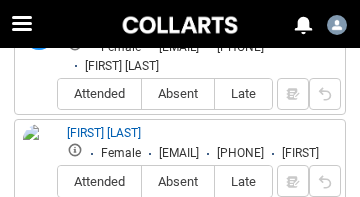click on "Absent" at bounding box center [178, -13] 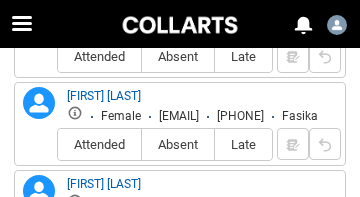 scroll, scrollTop: 1304, scrollLeft: 0, axis: vertical 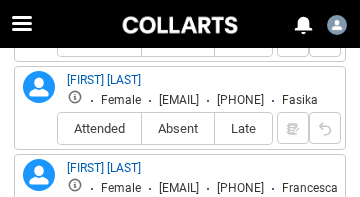 click on "Attended" at bounding box center [99, -47] 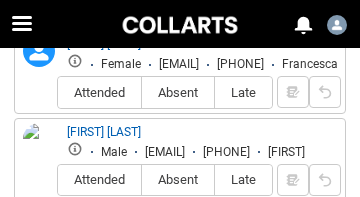 scroll, scrollTop: 1432, scrollLeft: 0, axis: vertical 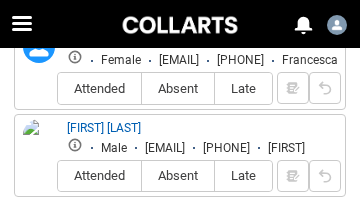 click on "Absent" at bounding box center [178, -88] 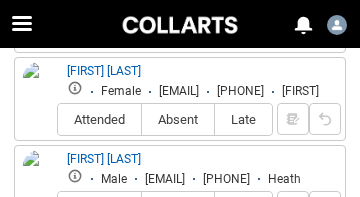click on "Absent" at bounding box center (178, -144) 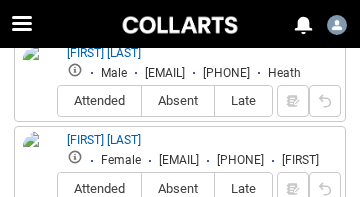 scroll, scrollTop: 1686, scrollLeft: 0, axis: vertical 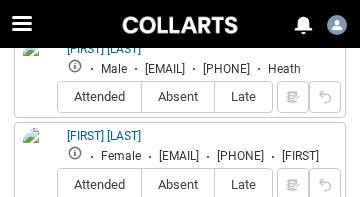 click on "Attended" at bounding box center (99, -166) 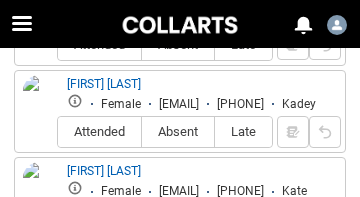 scroll, scrollTop: 1827, scrollLeft: 0, axis: vertical 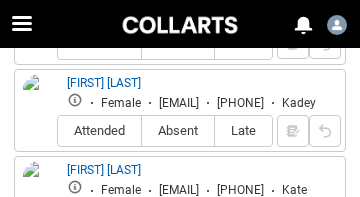 click on "Late" at bounding box center [243, -220] 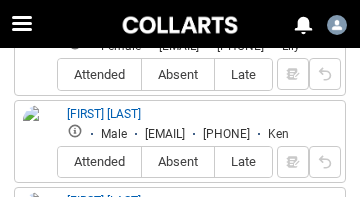 scroll, scrollTop: 2060, scrollLeft: 0, axis: vertical 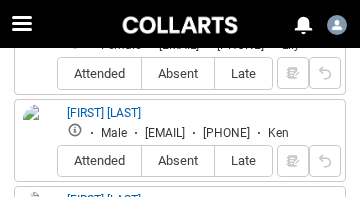 click on "Late" at bounding box center (243, -278) 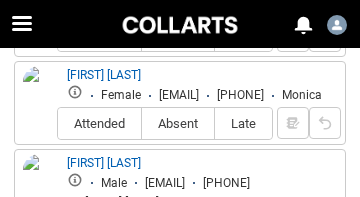 scroll, scrollTop: 2183, scrollLeft: 0, axis: vertical 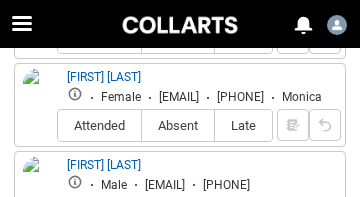 click on "Attended" at bounding box center [99, -313] 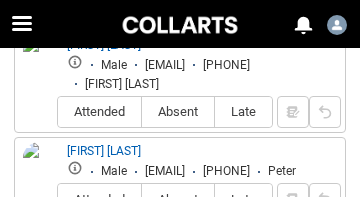 scroll, scrollTop: 2307, scrollLeft: 0, axis: vertical 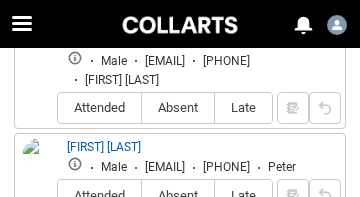 click on "Absent" at bounding box center (178, -350) 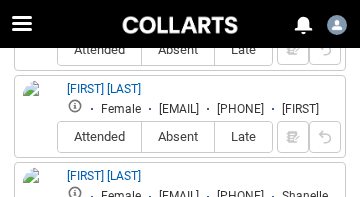 scroll, scrollTop: 2450, scrollLeft: 0, axis: vertical 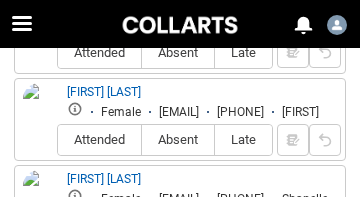 click on "Attended" at bounding box center (99, -405) 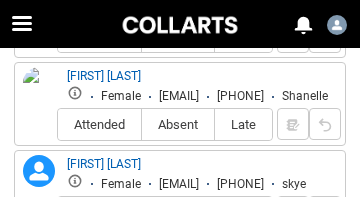 click on "Attended" at bounding box center [99, -420] 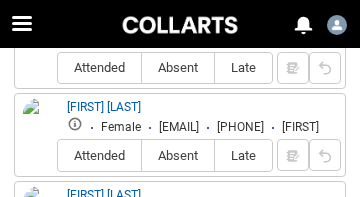 scroll, scrollTop: 2698, scrollLeft: 0, axis: vertical 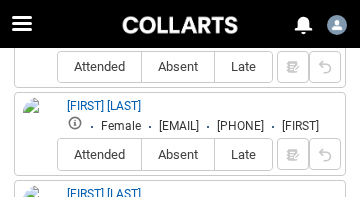 click on "Late" at bounding box center (243, -478) 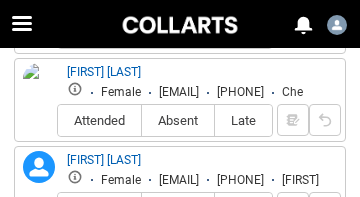 scroll, scrollTop: 2826, scrollLeft: 0, axis: vertical 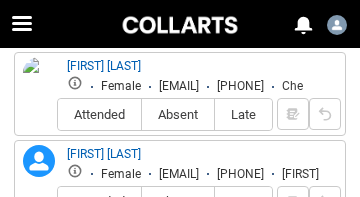 click on "Attended" at bounding box center [99, -518] 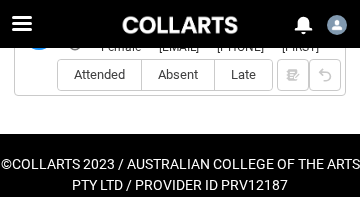 scroll, scrollTop: 2960, scrollLeft: 0, axis: vertical 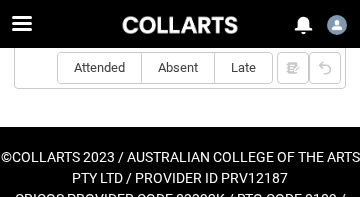 click on "Absent" at bounding box center [178, -546] 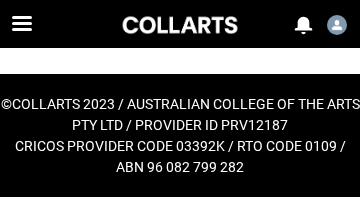 click on "Absent" at bounding box center (178, -511) 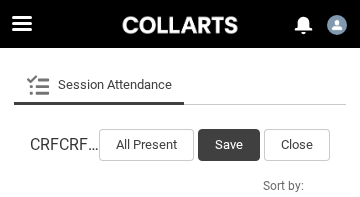 scroll, scrollTop: 473, scrollLeft: 0, axis: vertical 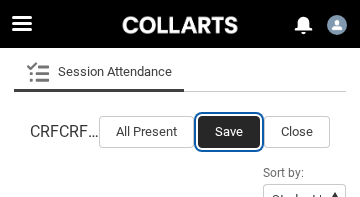 click on "Save" at bounding box center [229, 132] 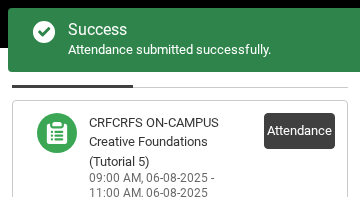 scroll, scrollTop: 489, scrollLeft: 0, axis: vertical 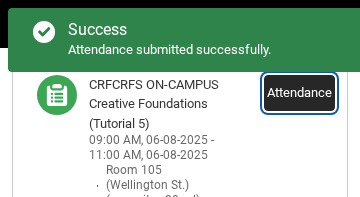 click on "Attendance" at bounding box center [299, 93] 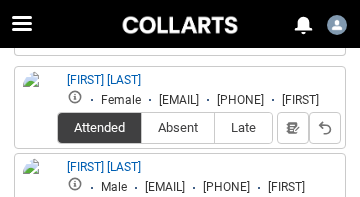 scroll, scrollTop: 677, scrollLeft: 0, axis: vertical 